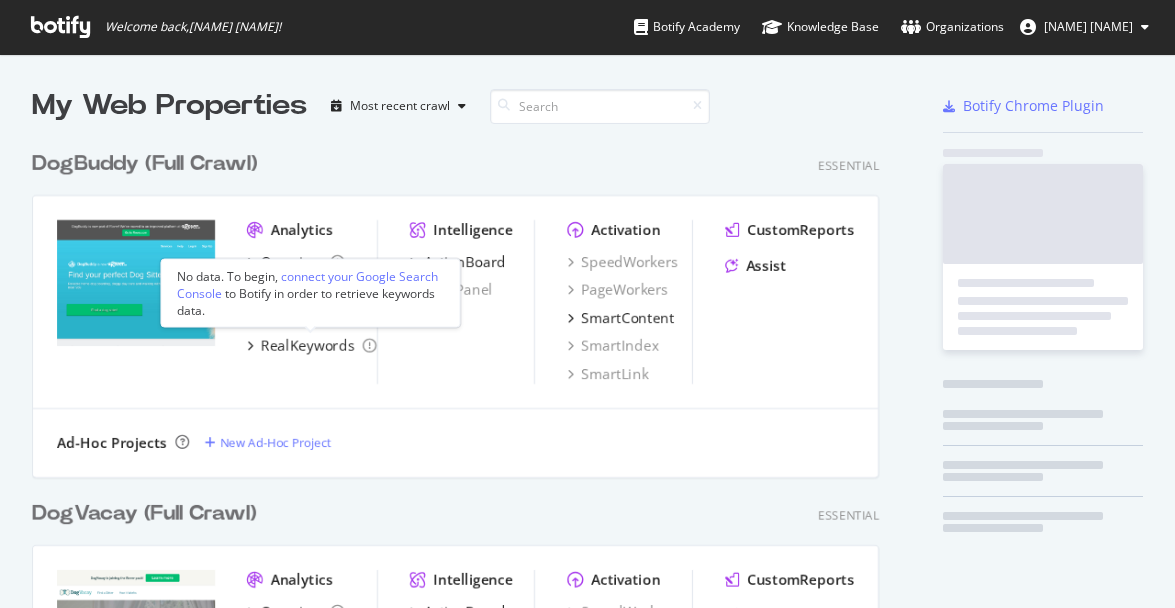 scroll, scrollTop: 0, scrollLeft: 0, axis: both 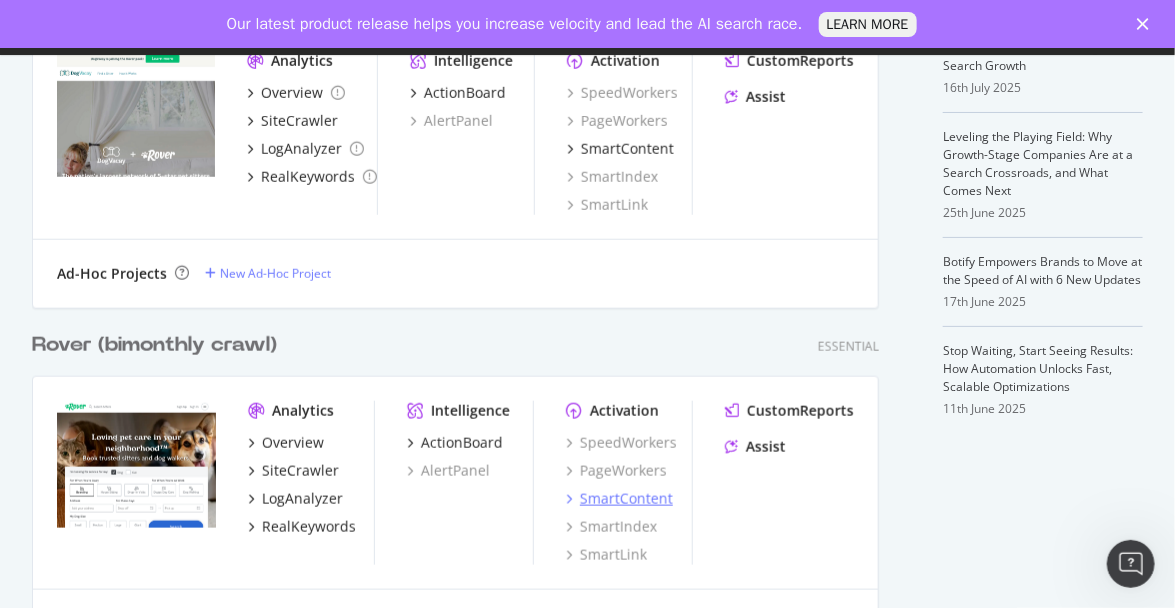 click on "SmartContent" at bounding box center [626, 499] 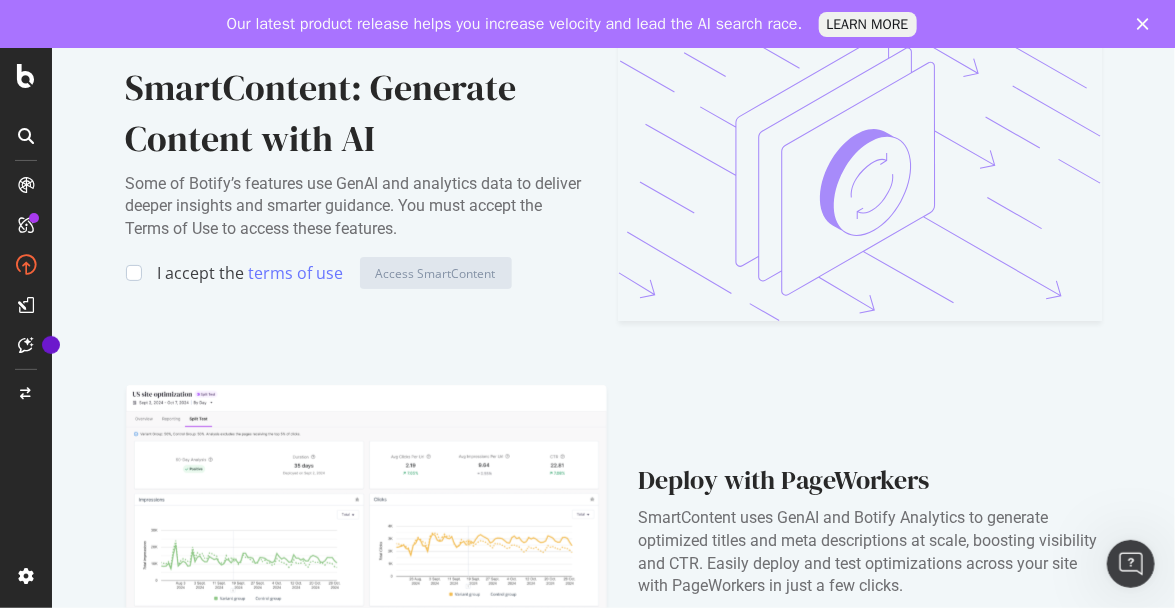 click on "I accept the terms of use" at bounding box center [251, 273] 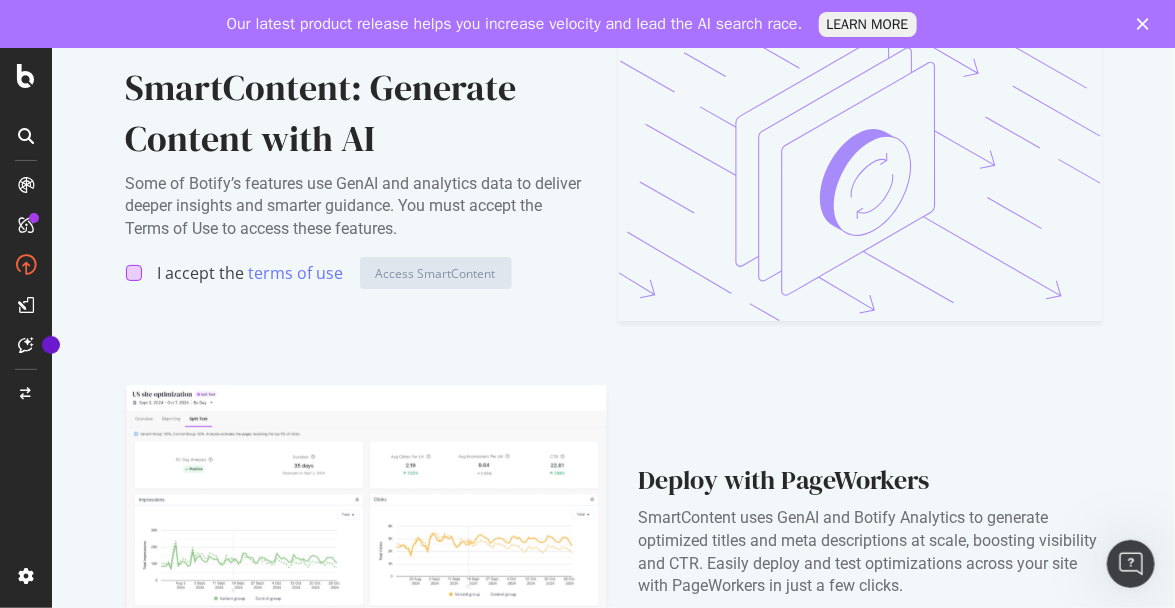 click at bounding box center (134, 273) 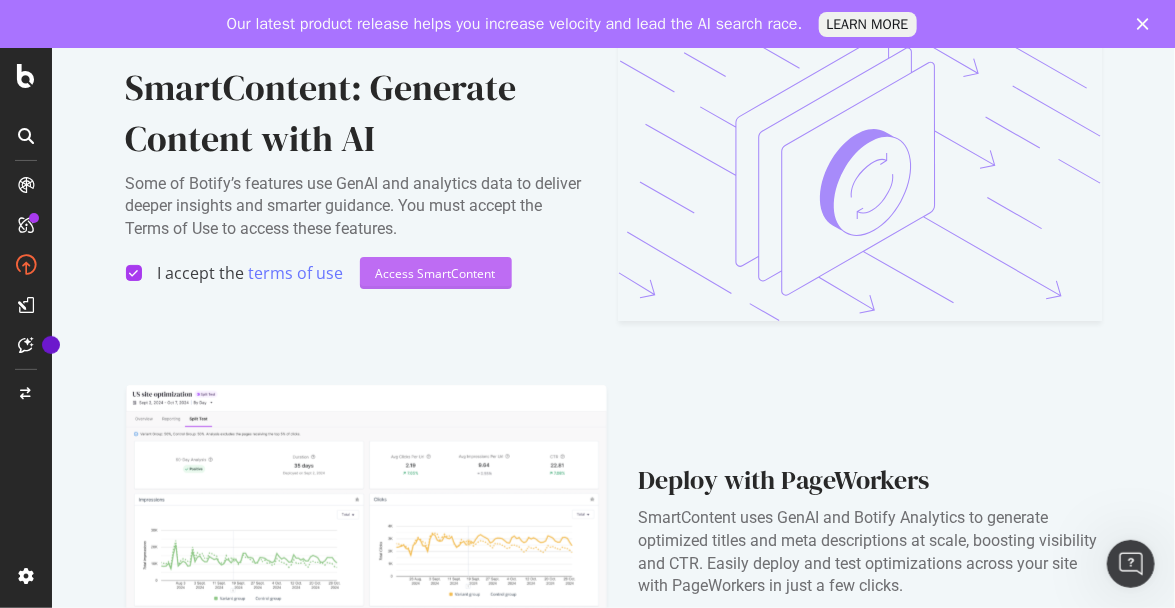click on "Access SmartContent" at bounding box center [436, 273] 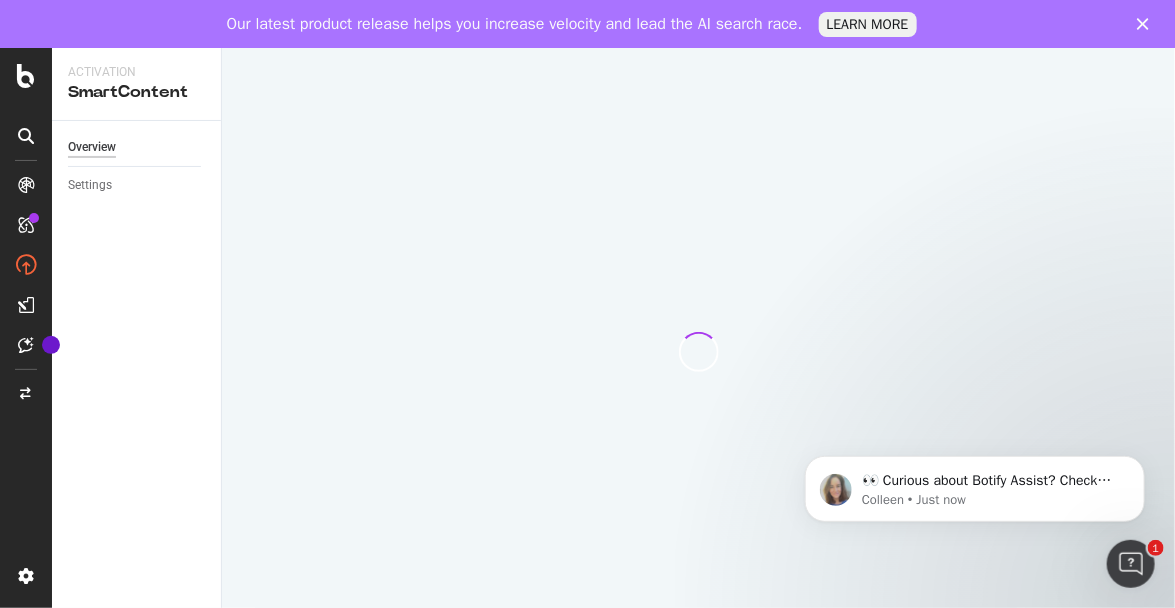 scroll, scrollTop: 0, scrollLeft: 0, axis: both 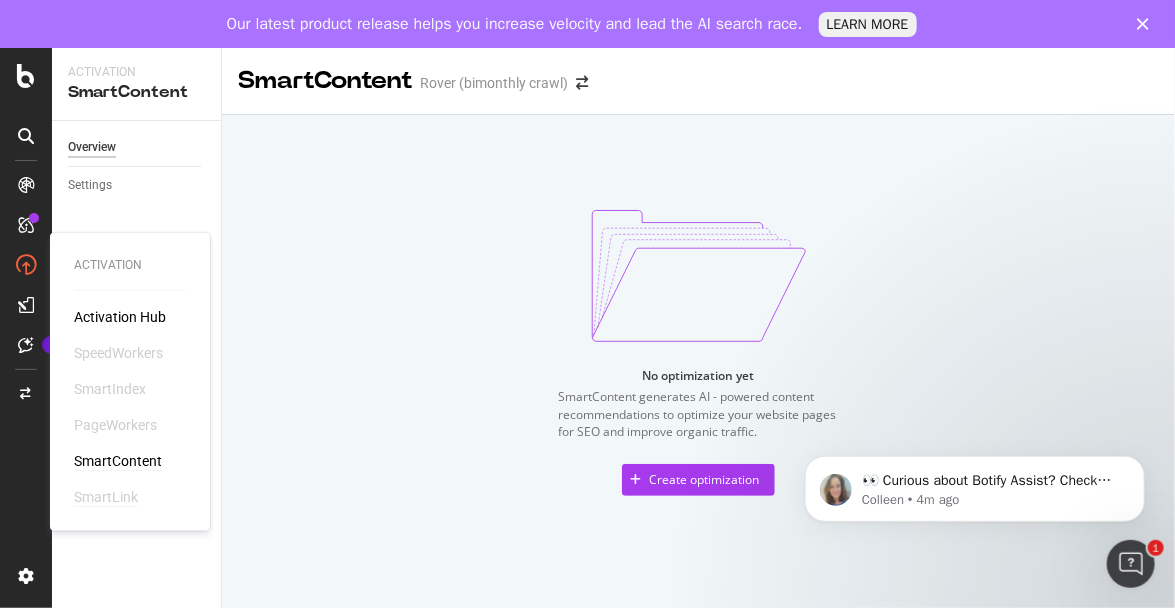 click on "SmartLink" at bounding box center [106, 497] 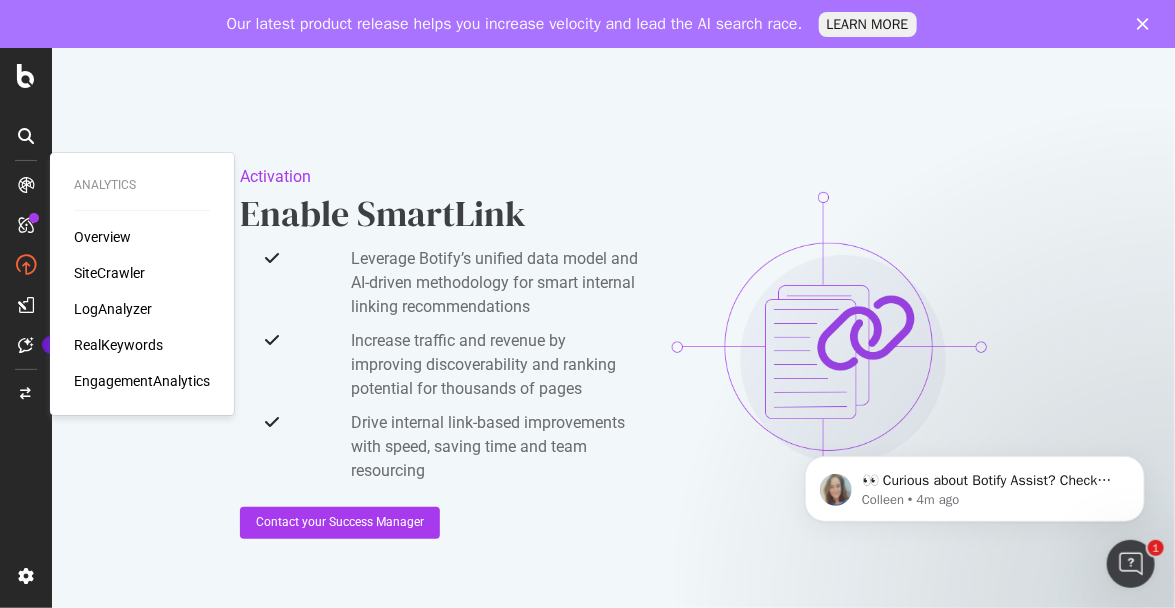click on "Overview" at bounding box center [102, 237] 